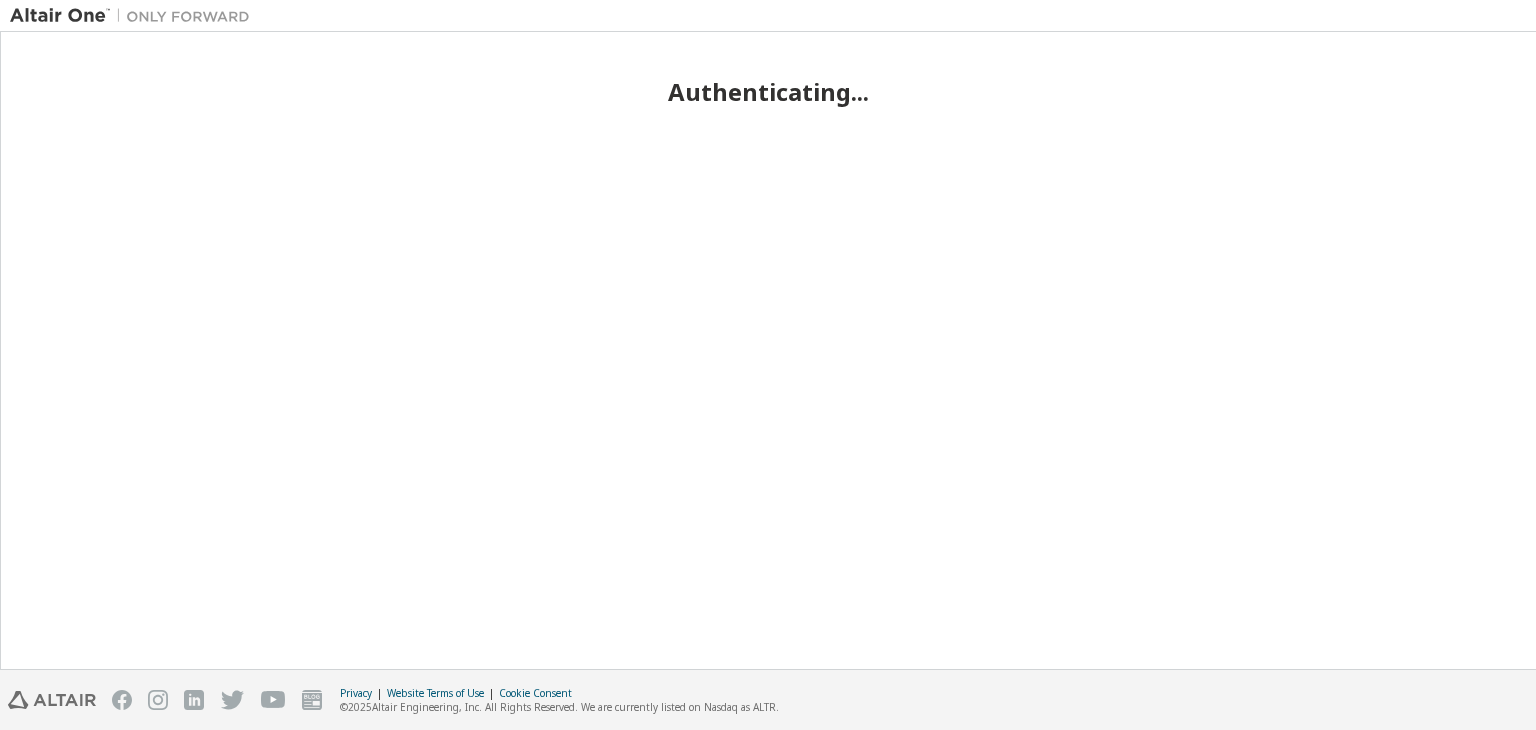 scroll, scrollTop: 0, scrollLeft: 0, axis: both 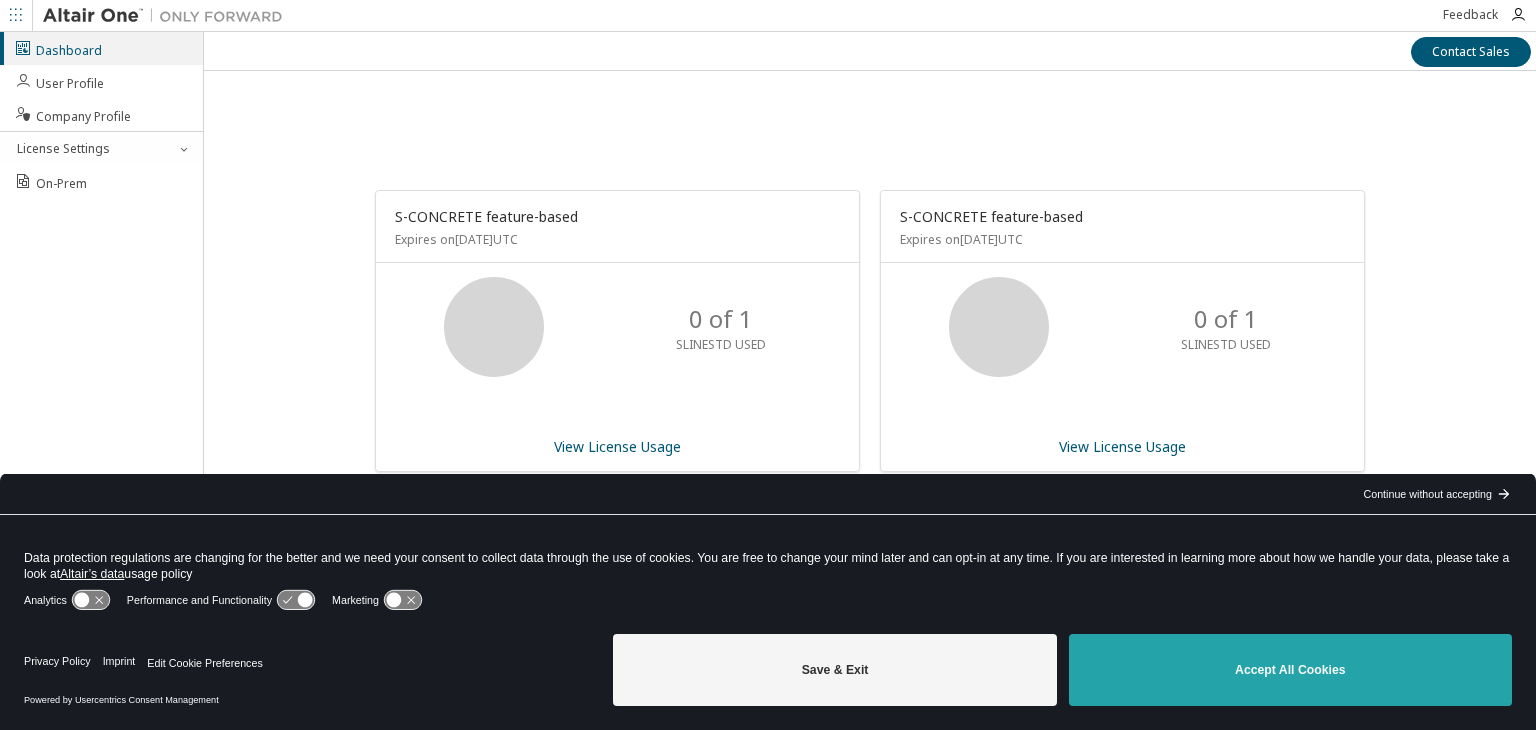 click on "Accept All Cookies" at bounding box center (1290, 670) 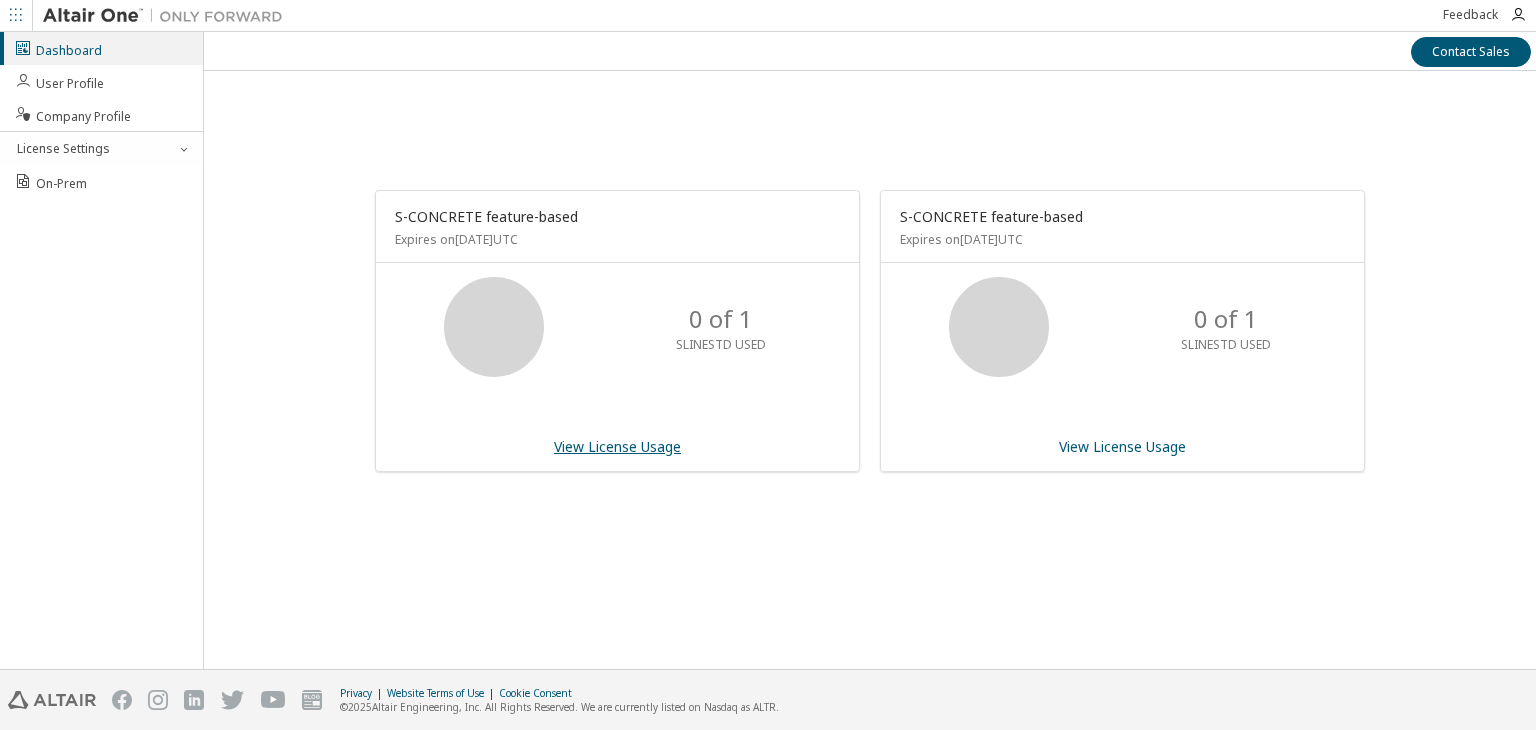 click on "View License Usage" at bounding box center (617, 446) 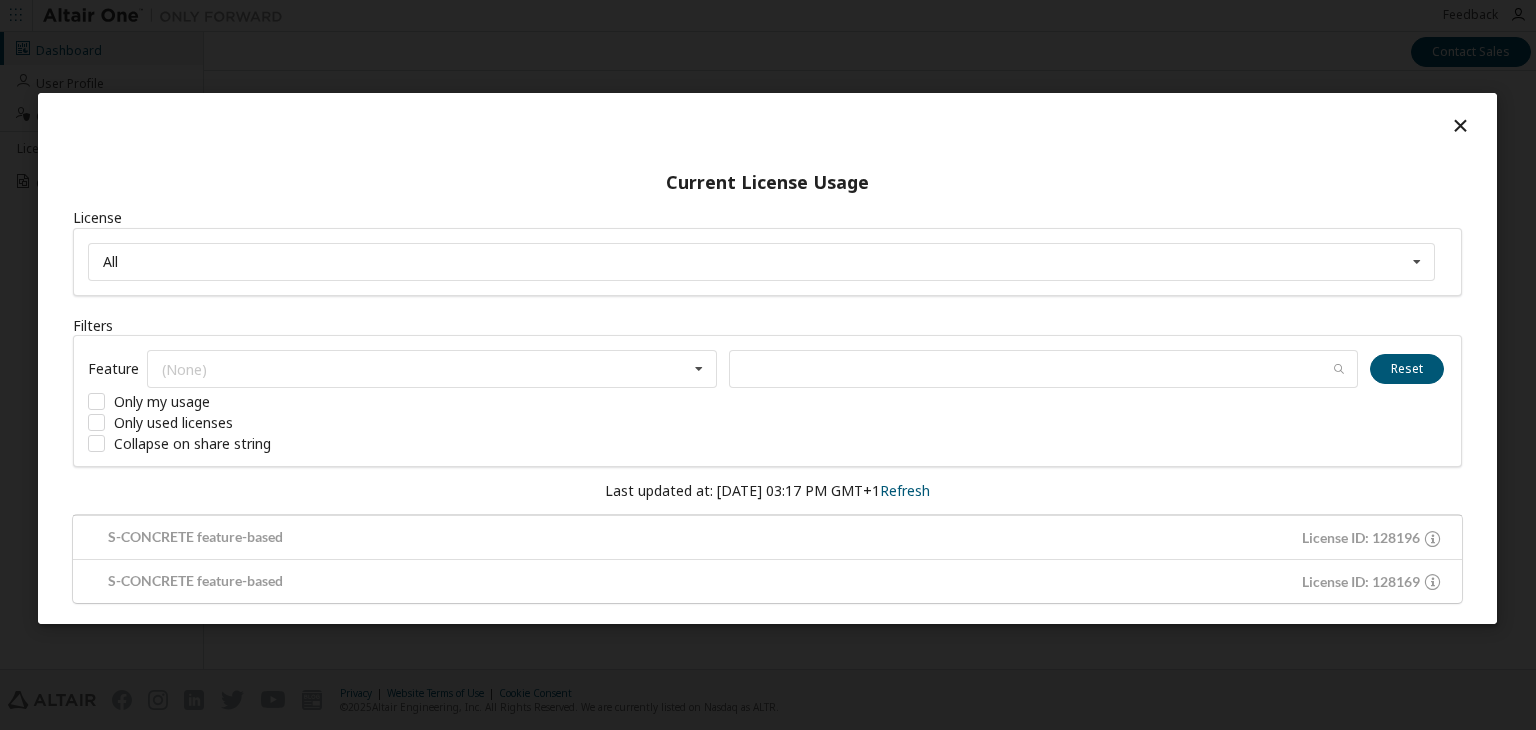 click on "License All All 128169 - S-CONCRETE feature-based  128196 - S-CONCRETE feature-based  Filters Feature (None) GlobalZoneEU SconcreteStdFeature SlineStdFeature Reset Only my usage Only used licenses Collapse on share string Last updated at: Wed 2025-07-02 03:17 PM GMT+1  Refresh S-CONCRETE feature-based License ID: 128196 No License Features S-CONCRETE feature-based License ID: 128169 No License Features" at bounding box center (767, 405) 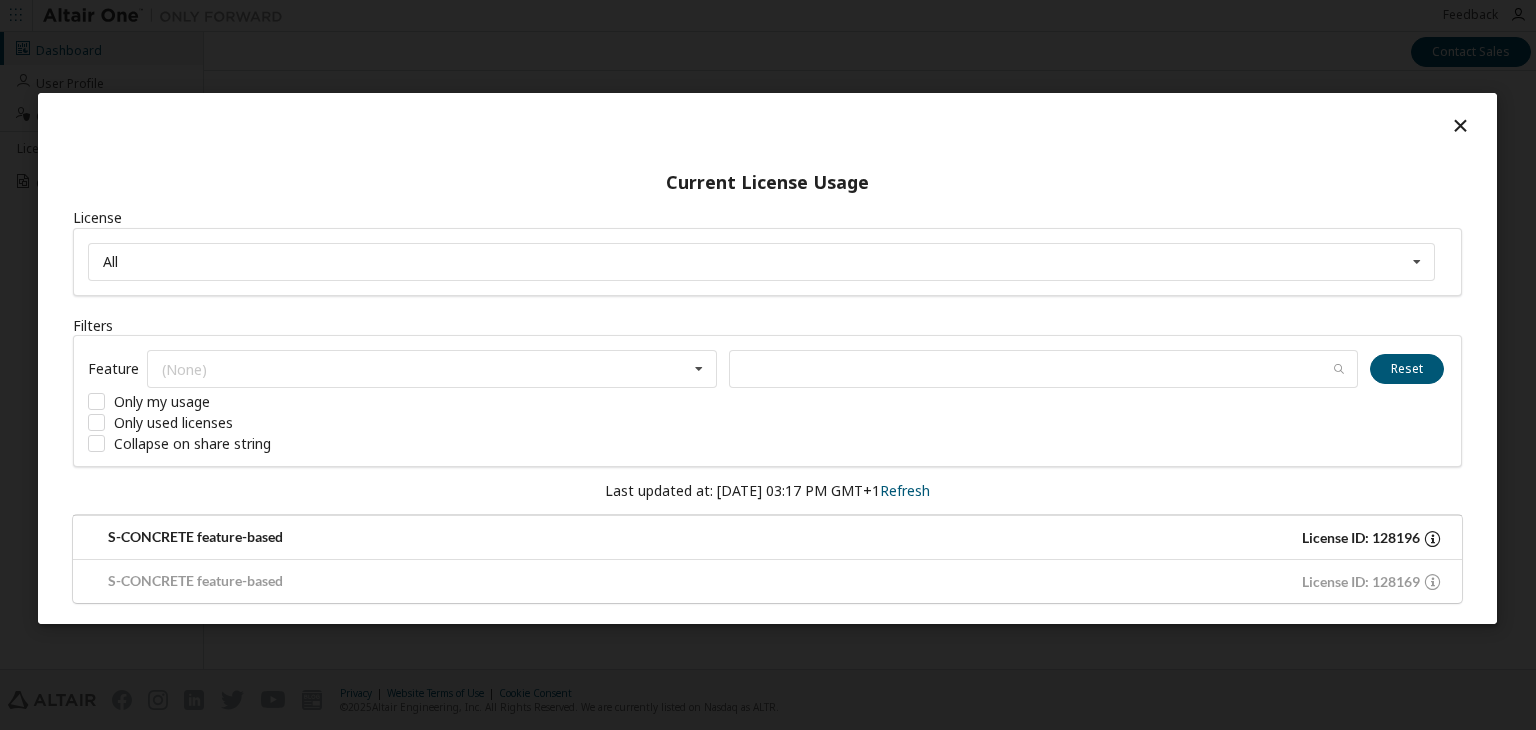 click on "S-CONCRETE feature-based" at bounding box center [427, 537] 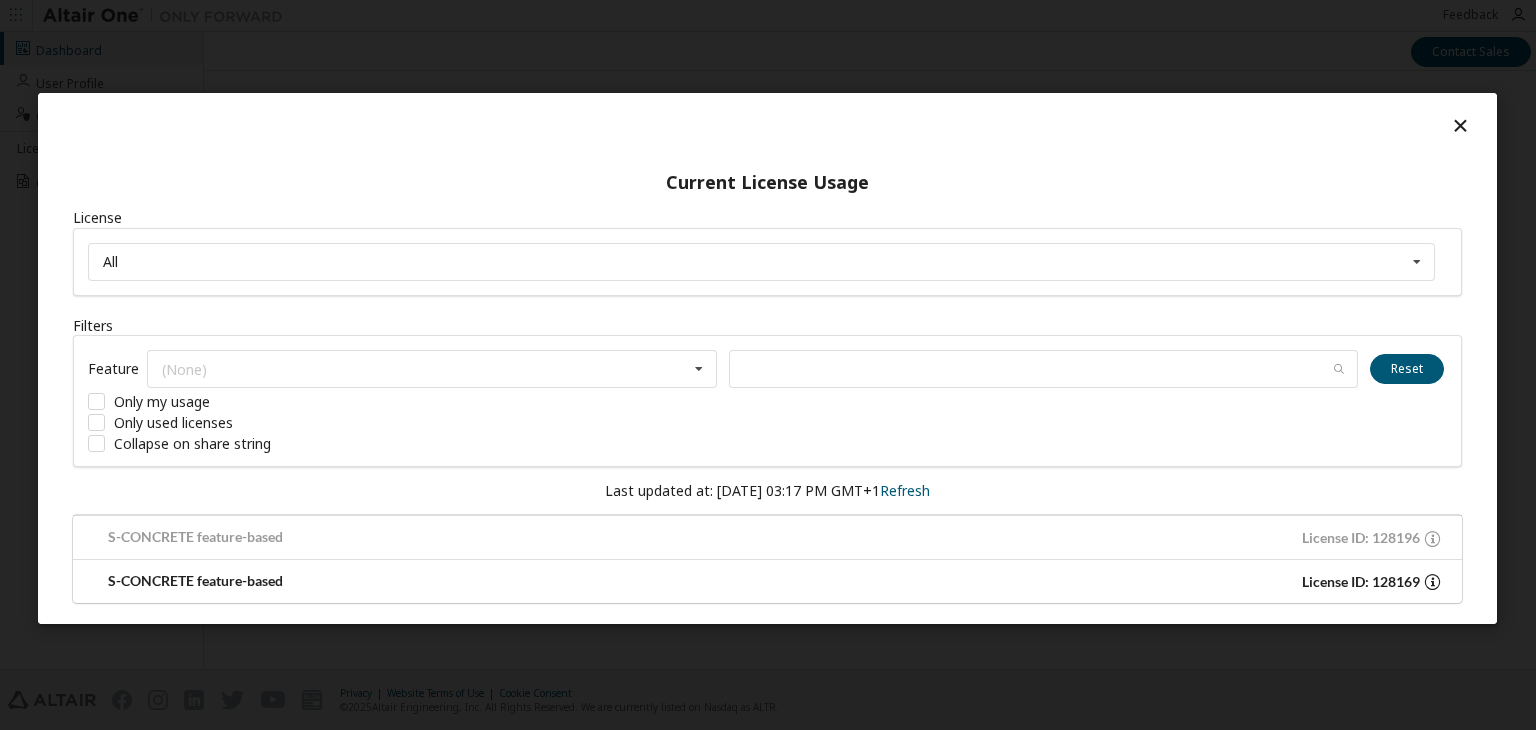 click on "S-CONCRETE feature-based" at bounding box center (427, 581) 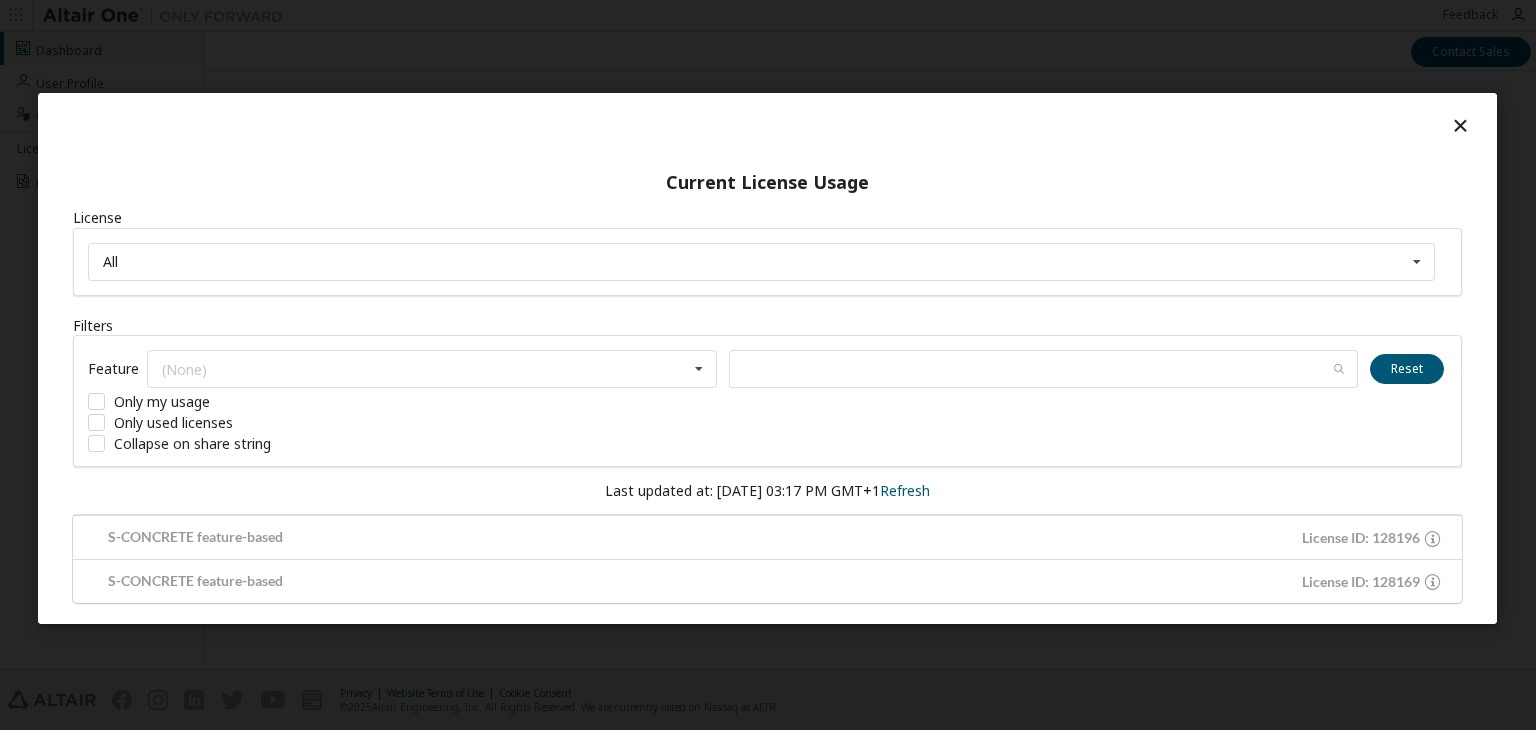 click at bounding box center [1460, 124] 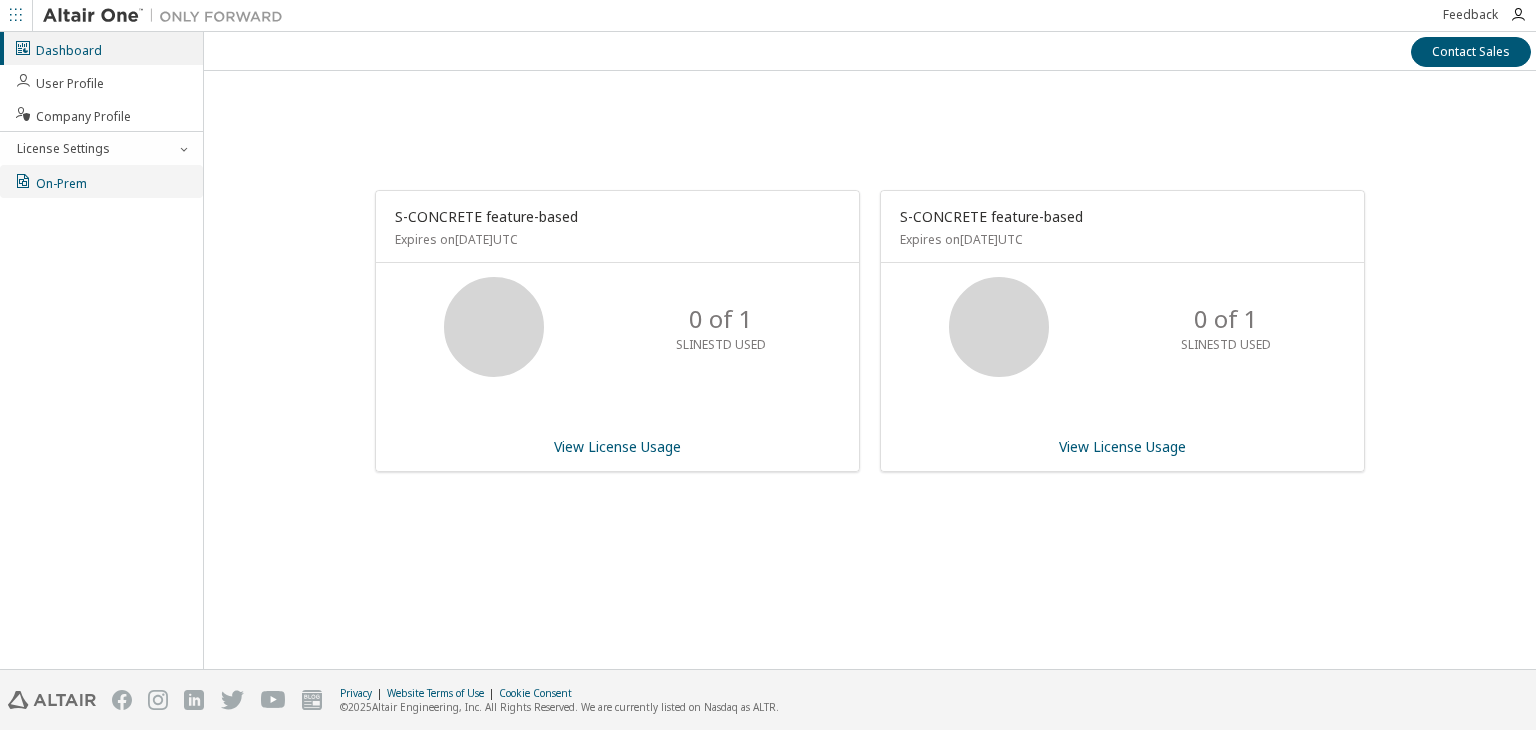 click at bounding box center (23, 181) 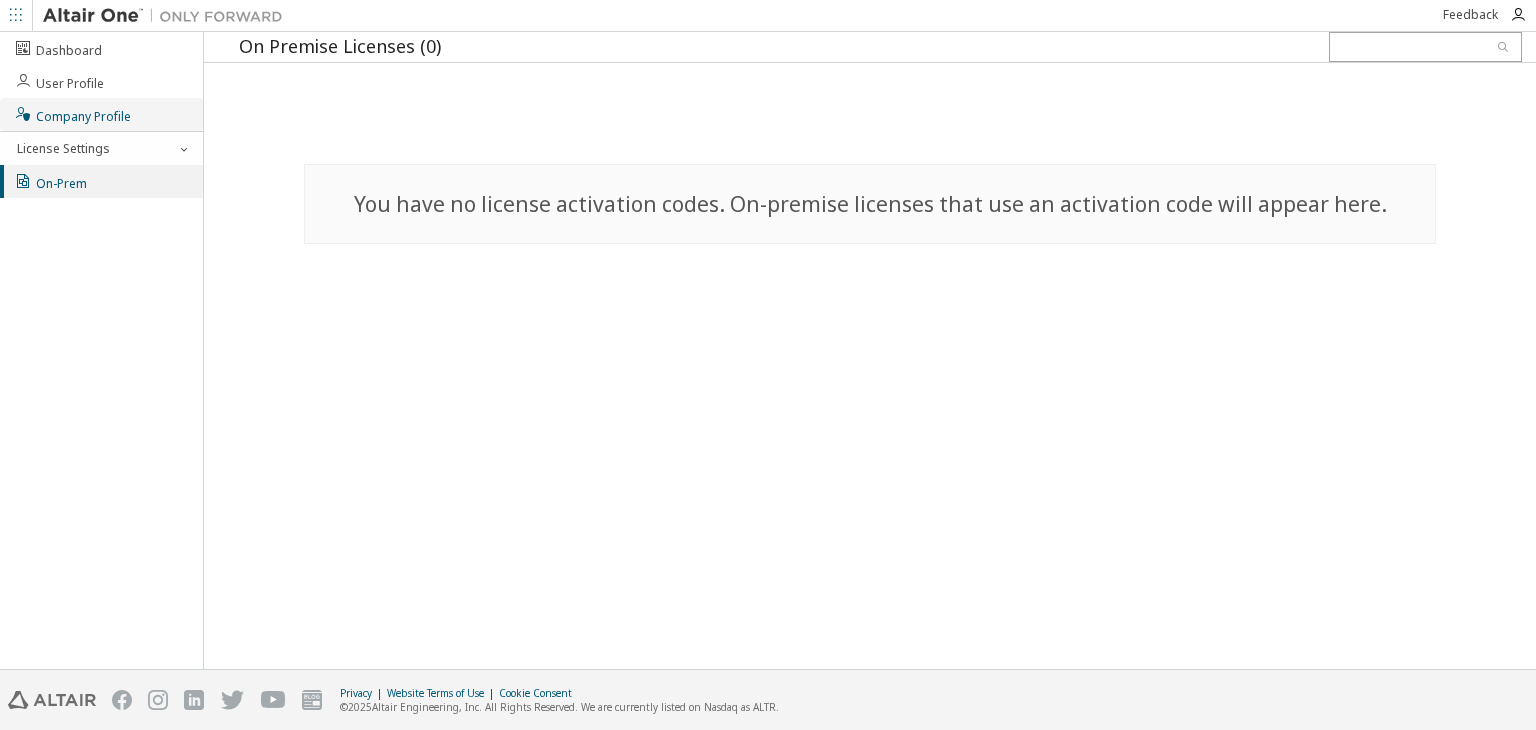click on "Company Profile" at bounding box center (72, 114) 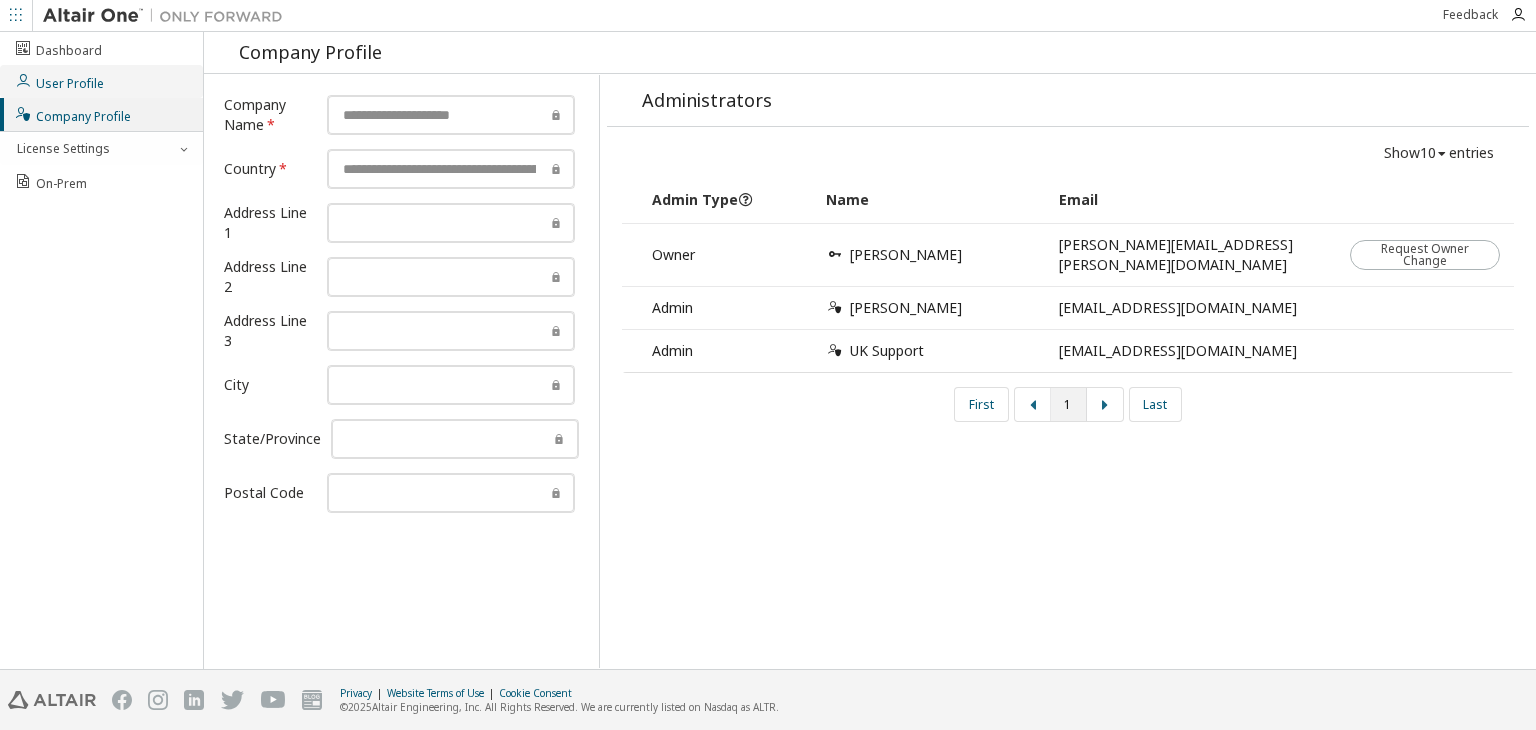 click on "User Profile" at bounding box center (59, 81) 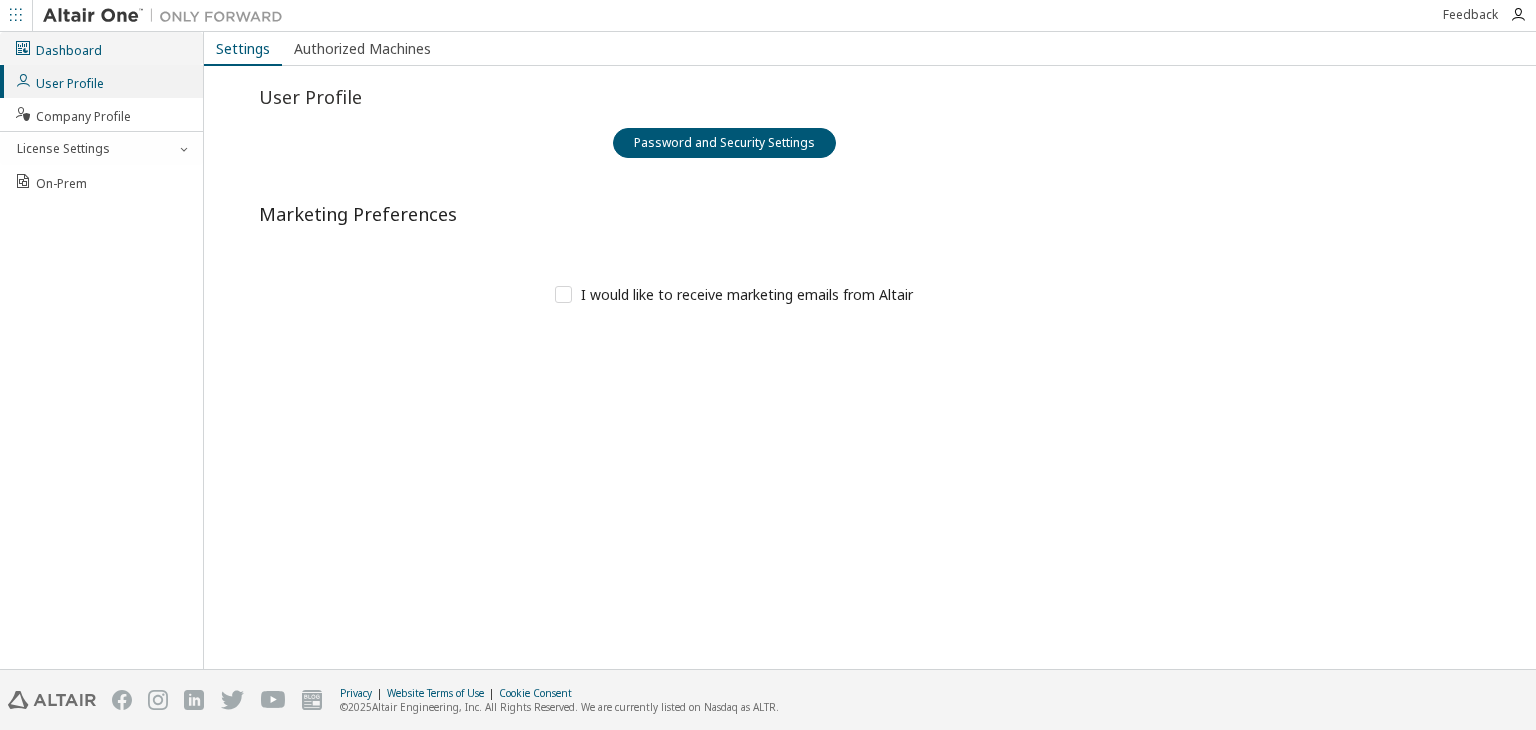 click on "Dashboard" at bounding box center [58, 48] 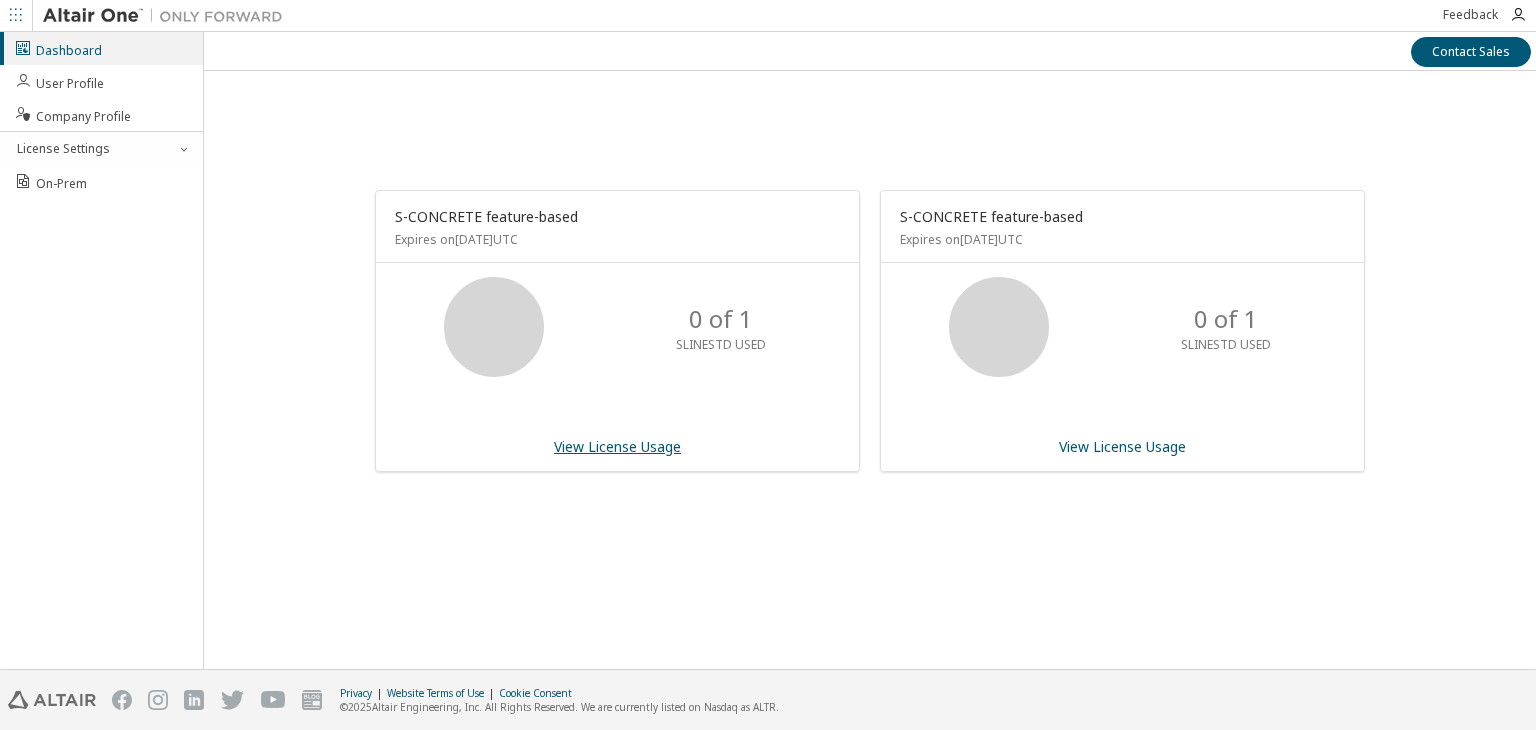 click on "View License Usage" at bounding box center [617, 446] 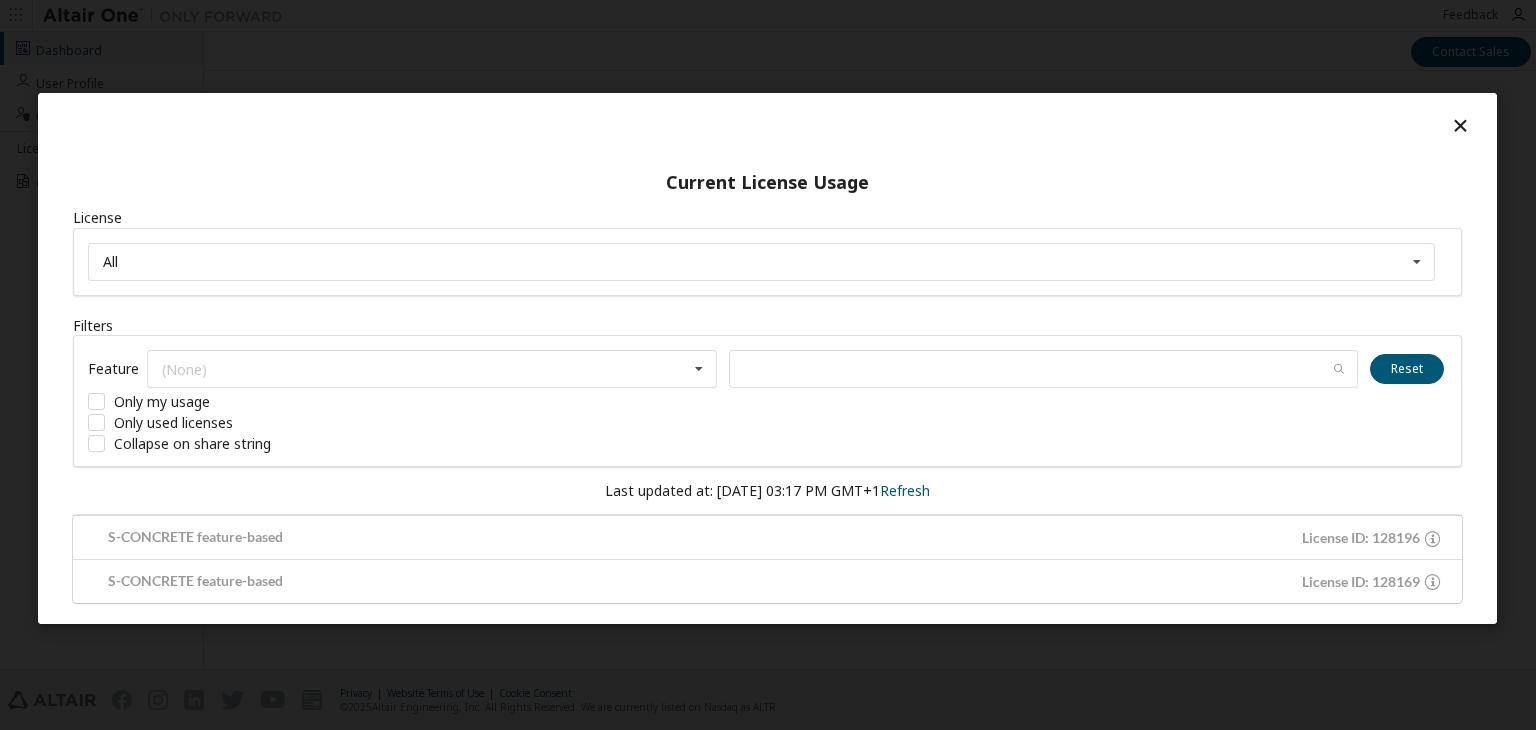 drag, startPoint x: 616, startPoint y: 445, endPoint x: 1041, endPoint y: 469, distance: 425.6771 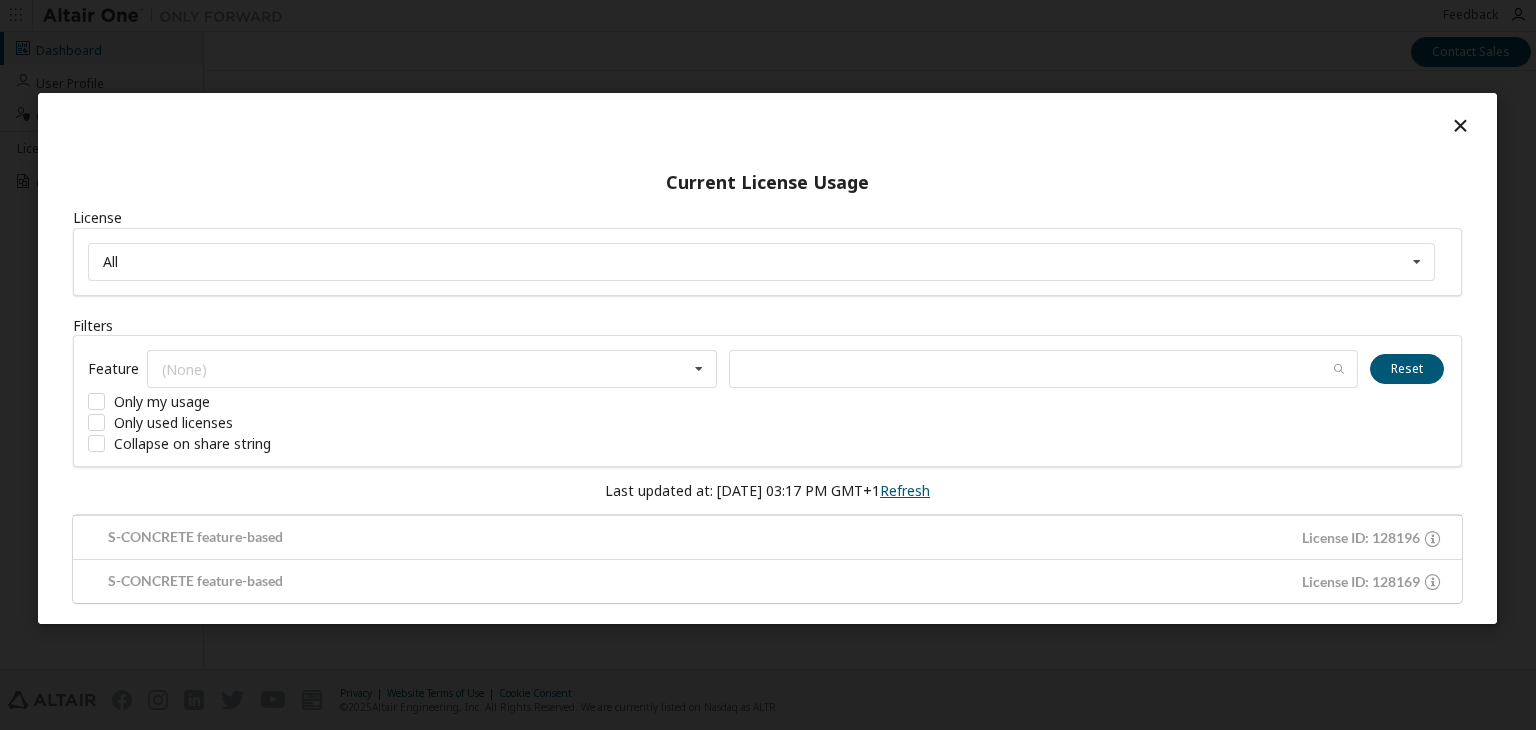 click on "Refresh" at bounding box center (905, 490) 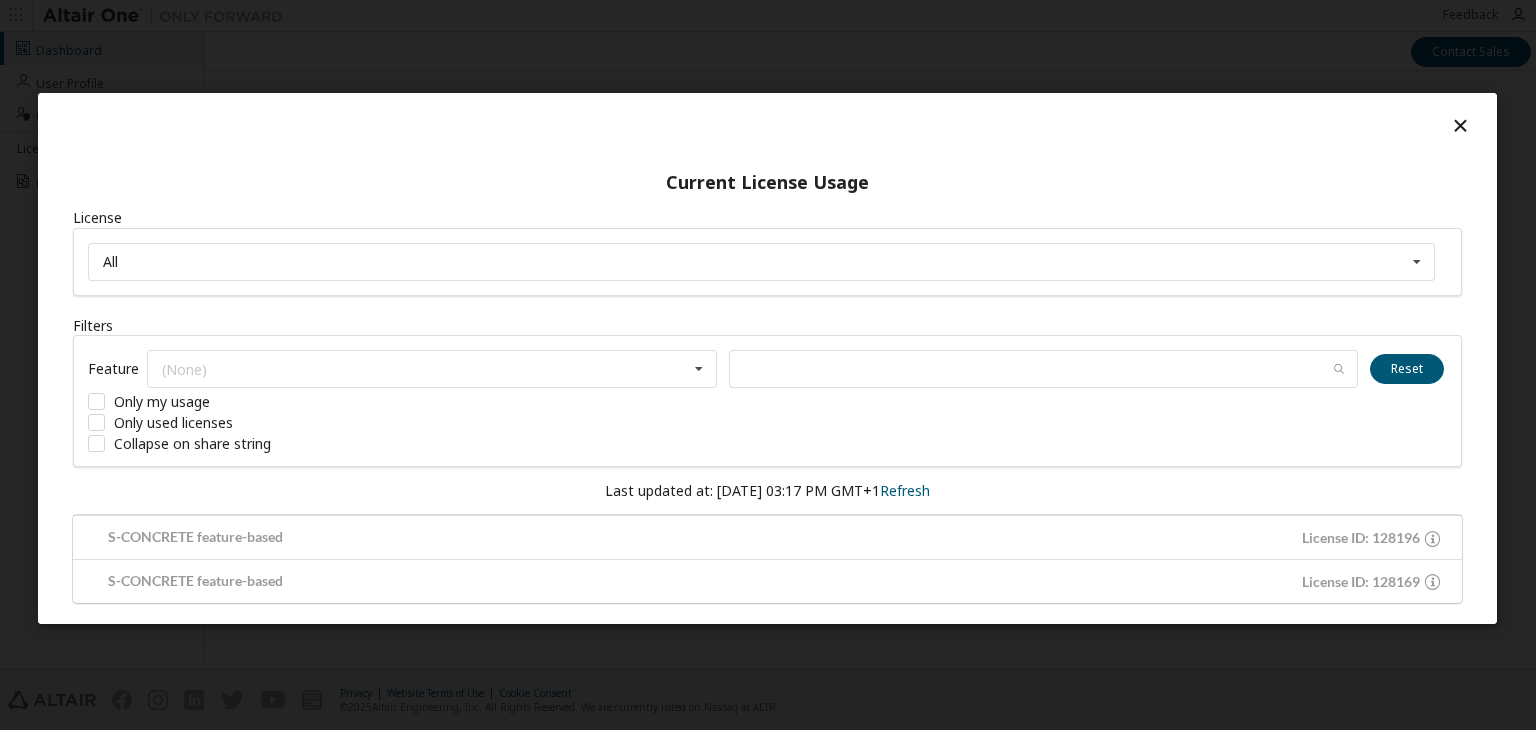 drag, startPoint x: 1456, startPoint y: 129, endPoint x: 1208, endPoint y: 207, distance: 259.97693 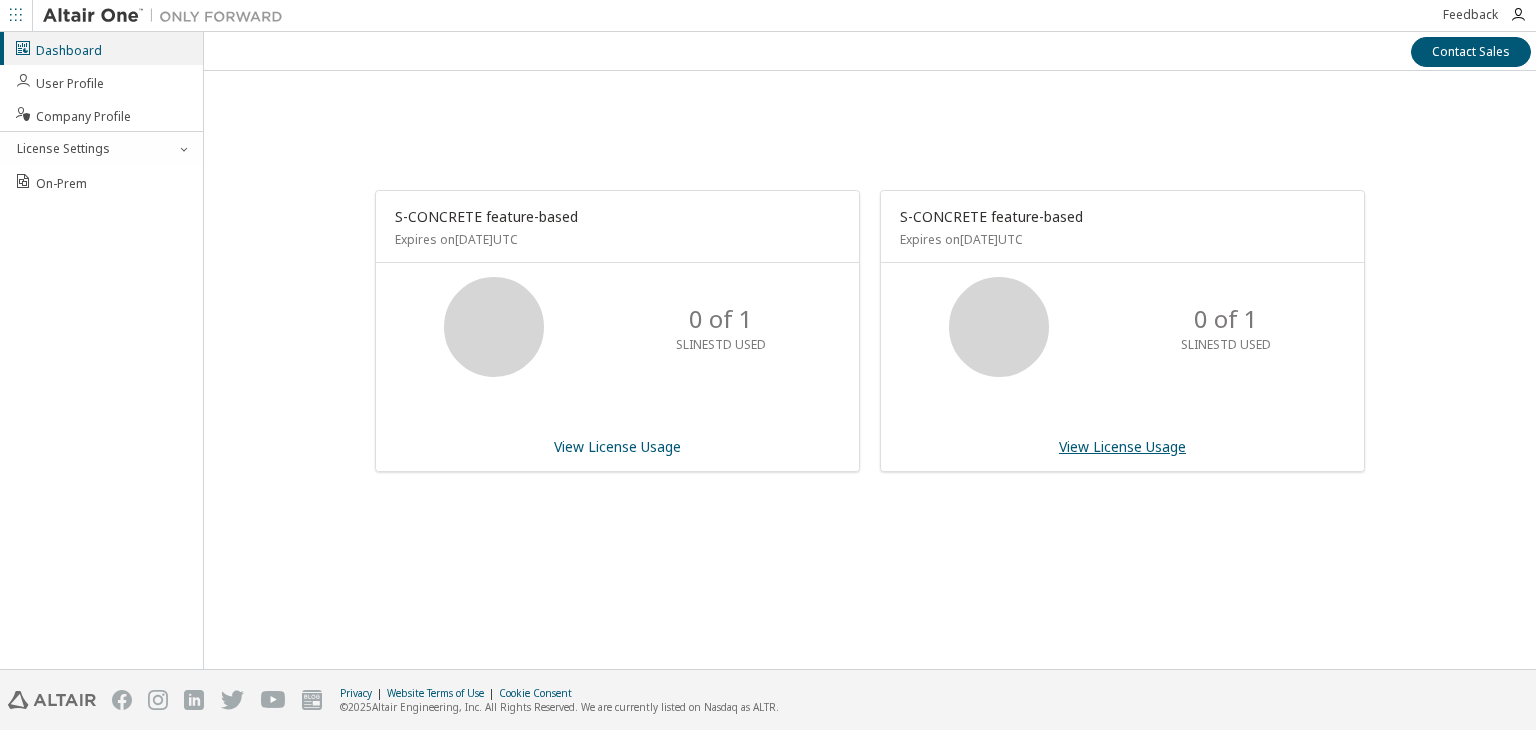 click on "View License Usage" at bounding box center [1122, 446] 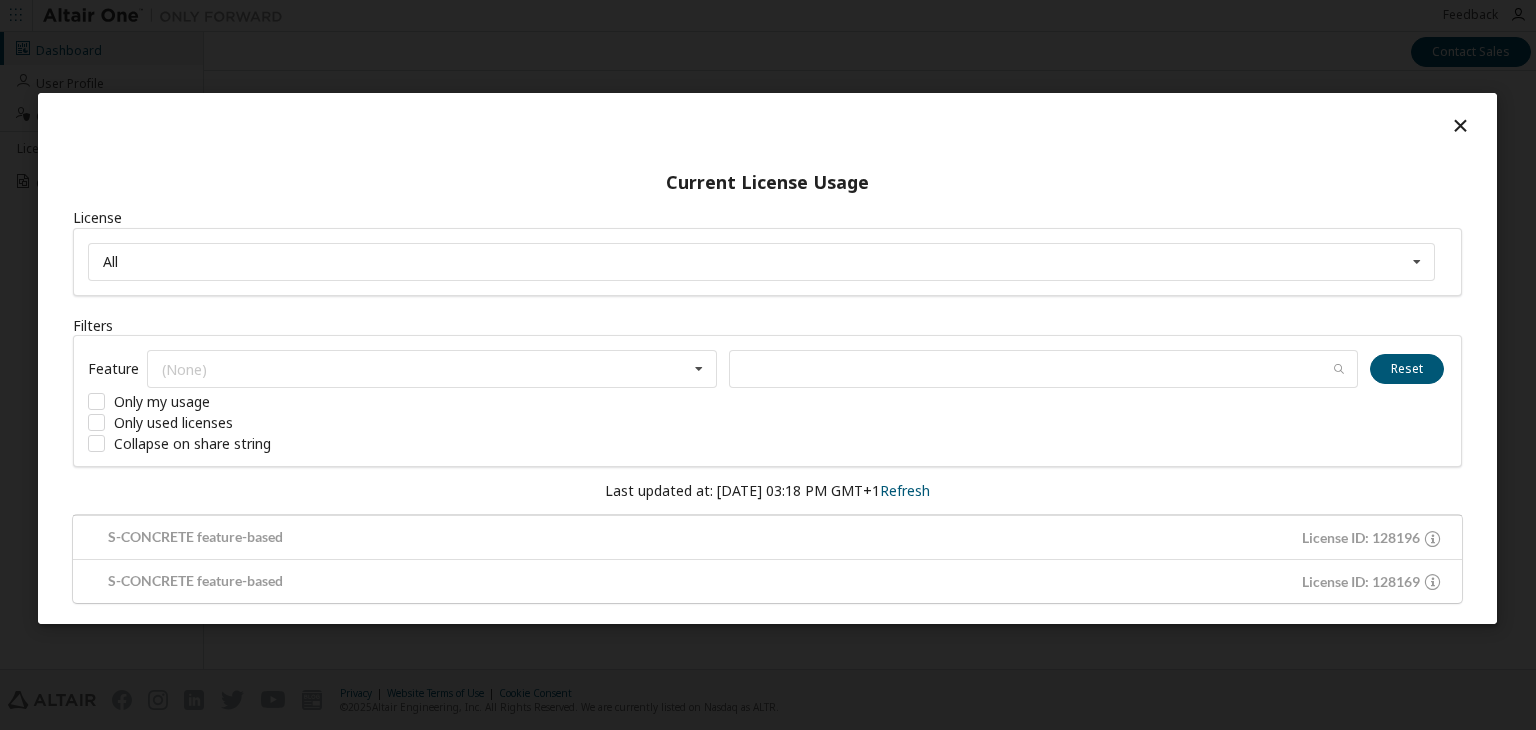 click at bounding box center (1460, 124) 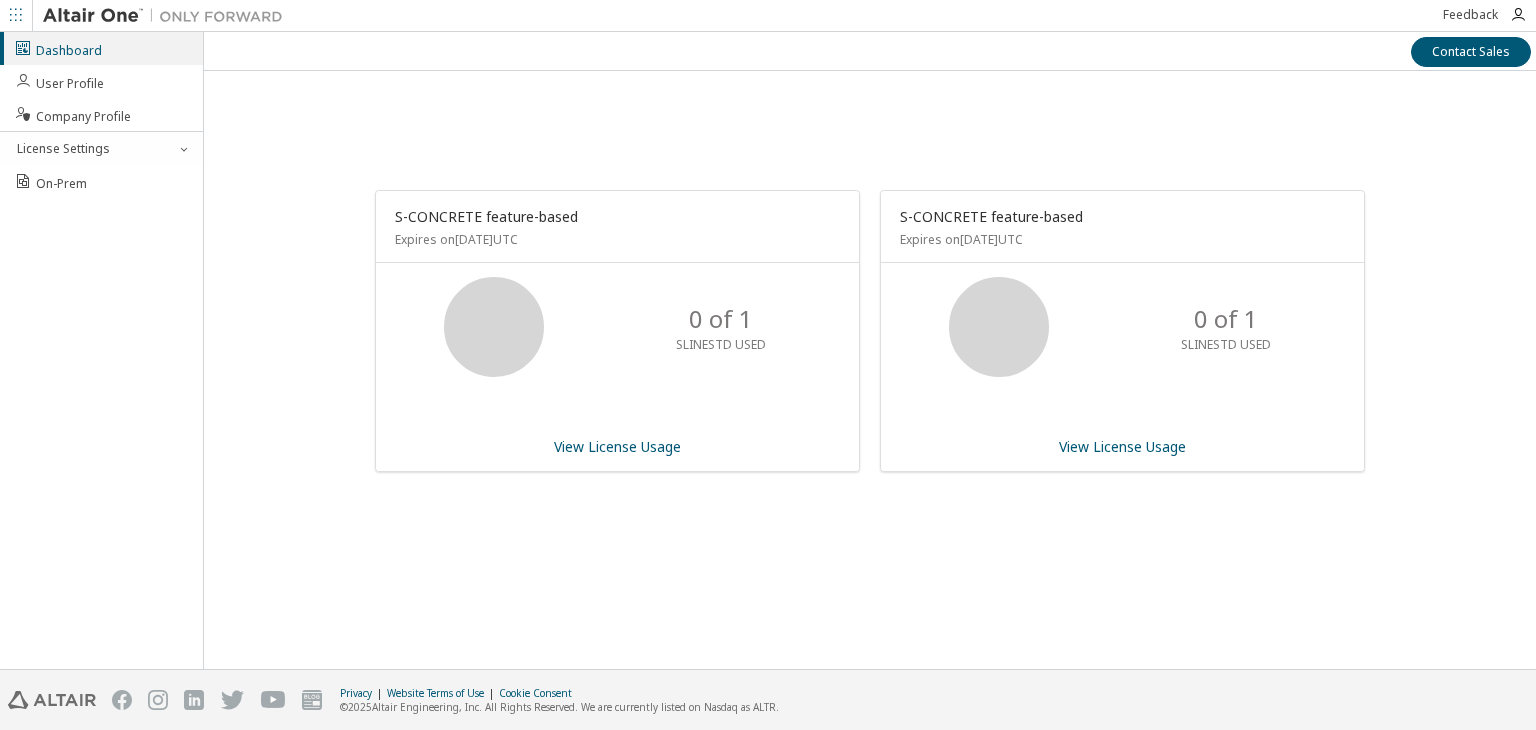 click on "S-CONCRETE feature-based Expires on  August 1, 2025  UTC  0 of 1 SLINESTD USED View License Usage S-CONCRETE feature-based Expires on  August 1, 2025  UTC  0 of 1 SLINESTD USED View License Usage" at bounding box center (870, 341) 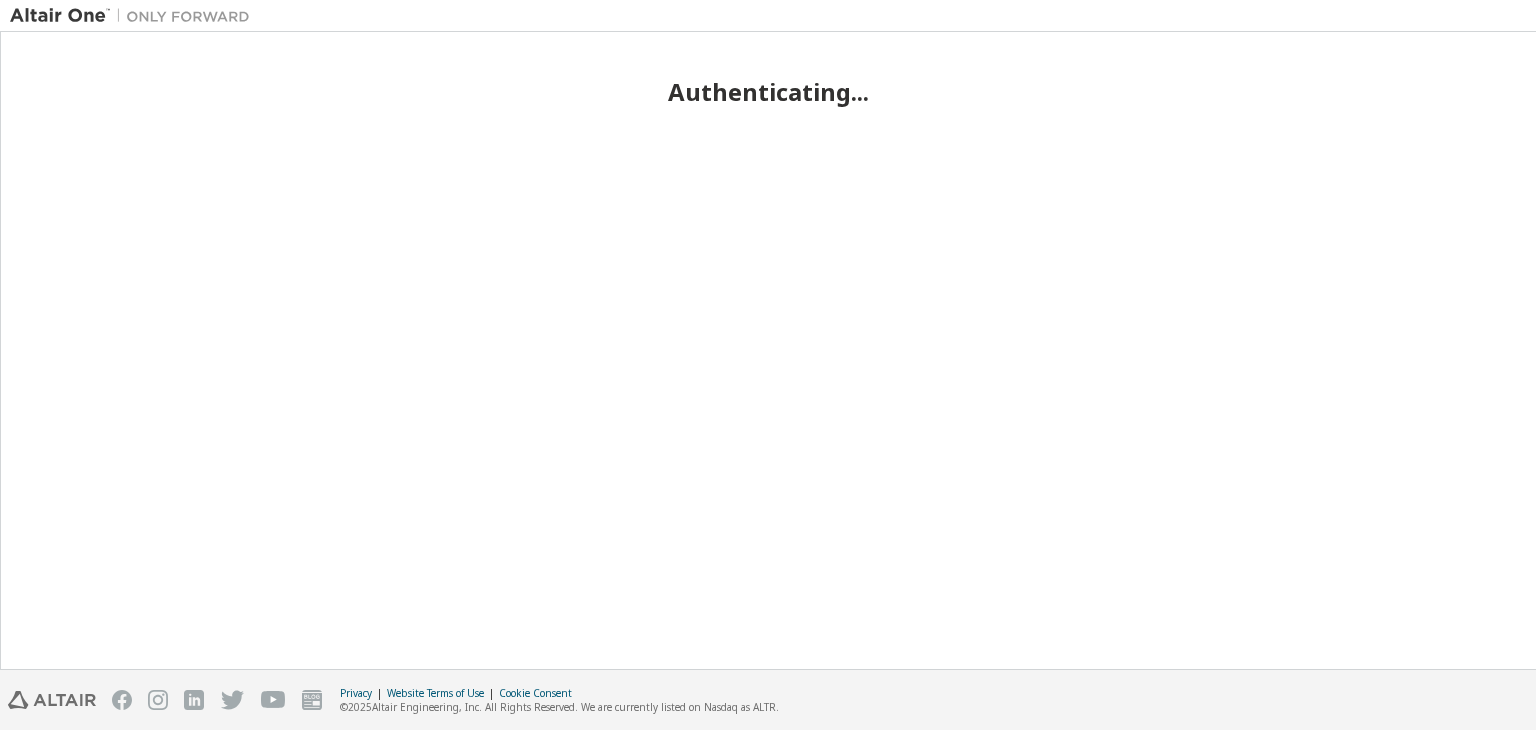 scroll, scrollTop: 0, scrollLeft: 0, axis: both 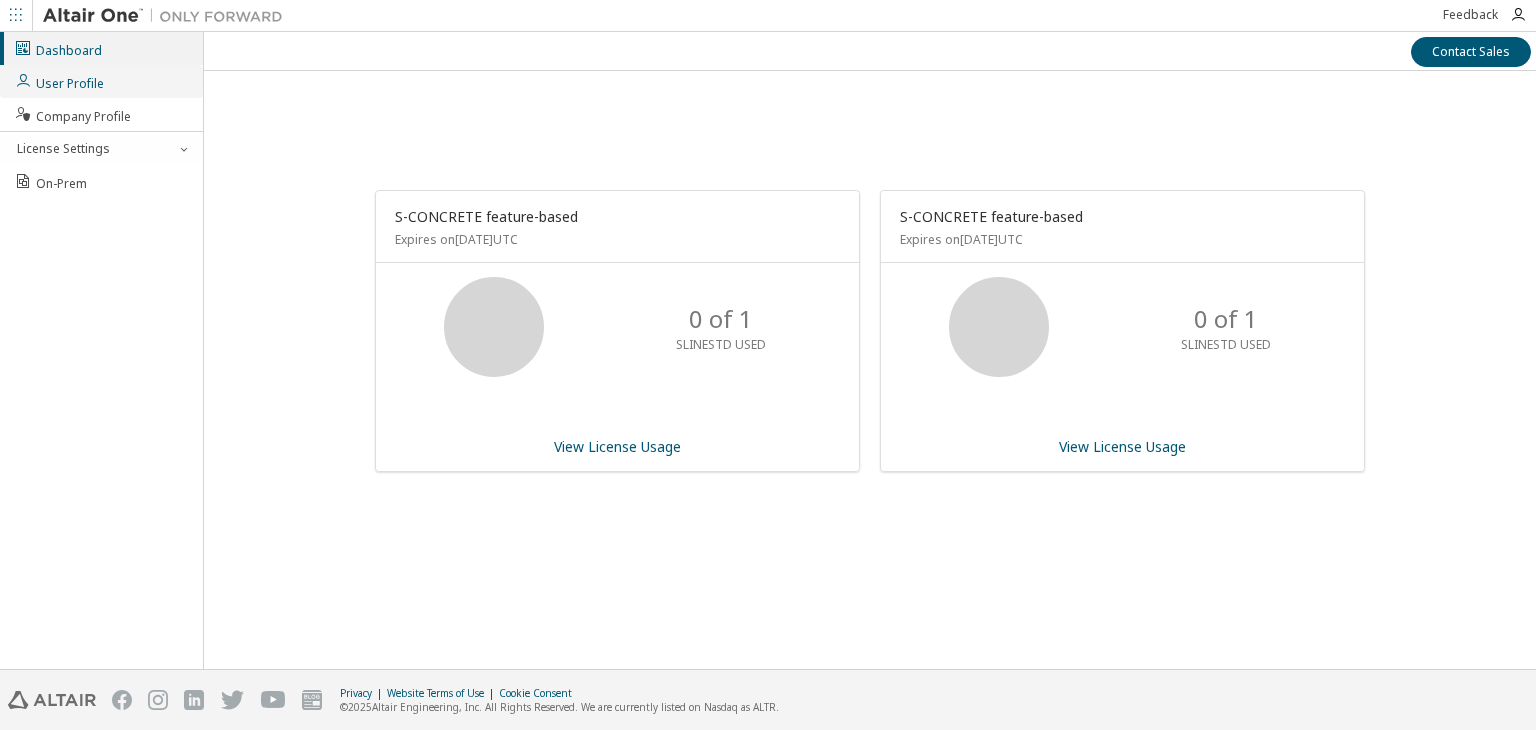 click on "User Profile" at bounding box center [59, 81] 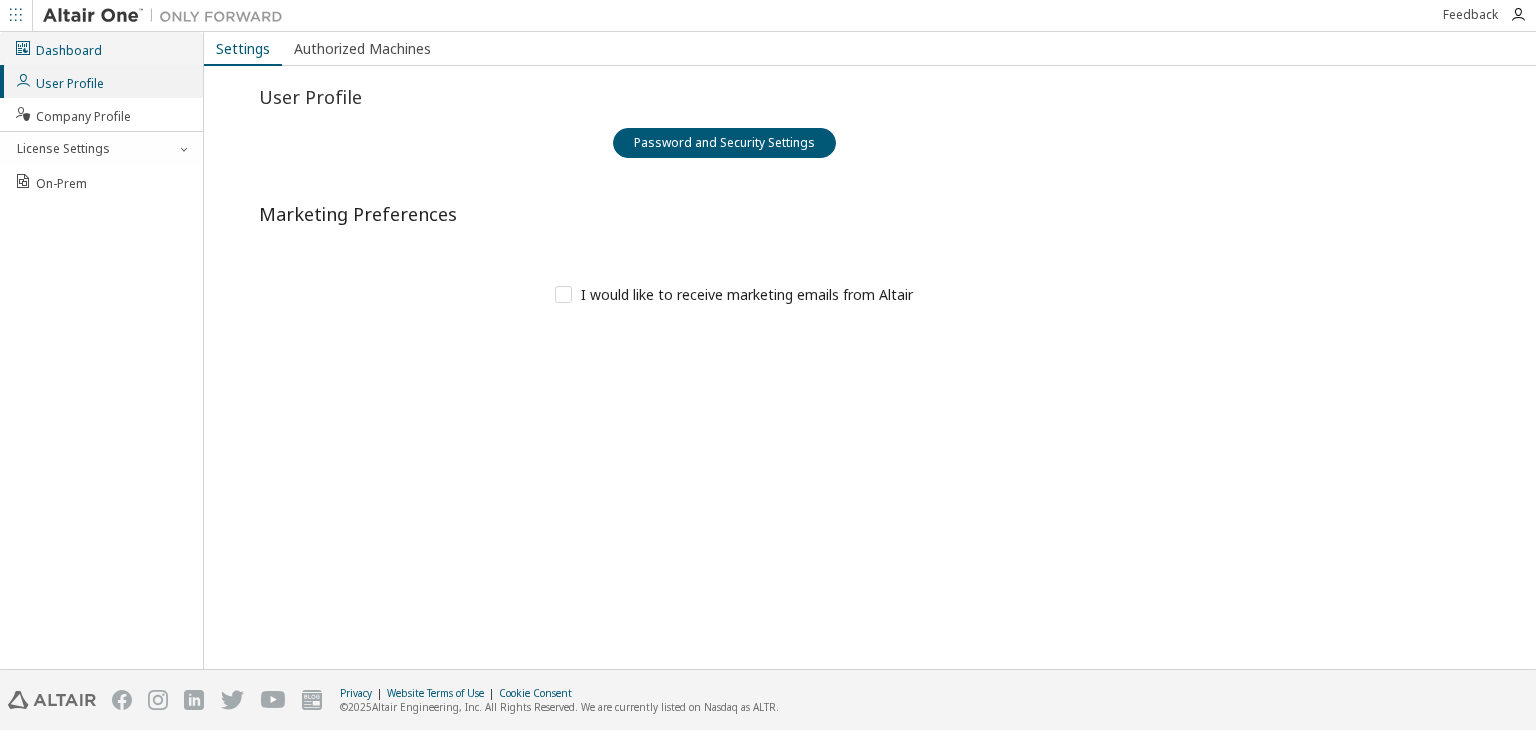 click on "Dashboard" at bounding box center [58, 48] 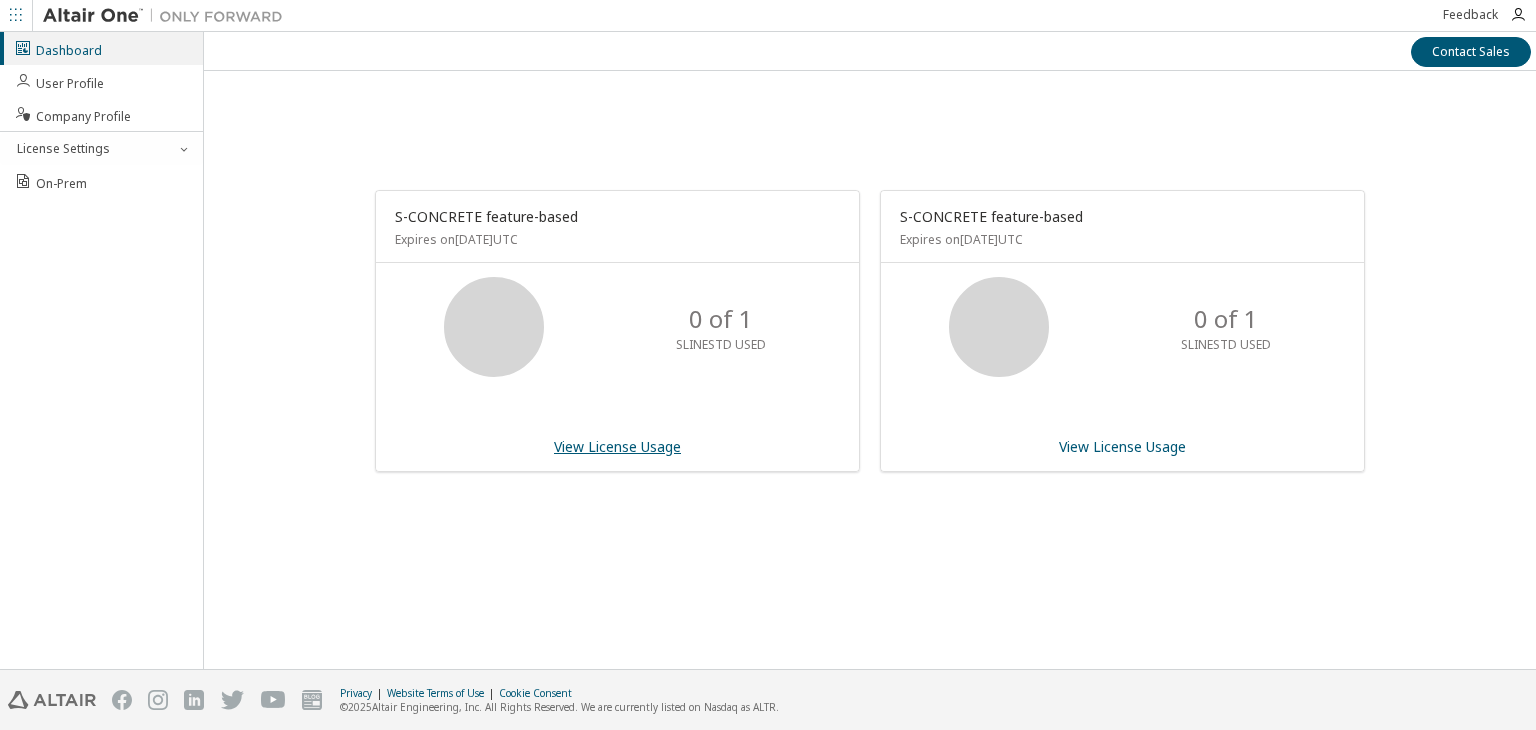 click on "View License Usage" at bounding box center (617, 446) 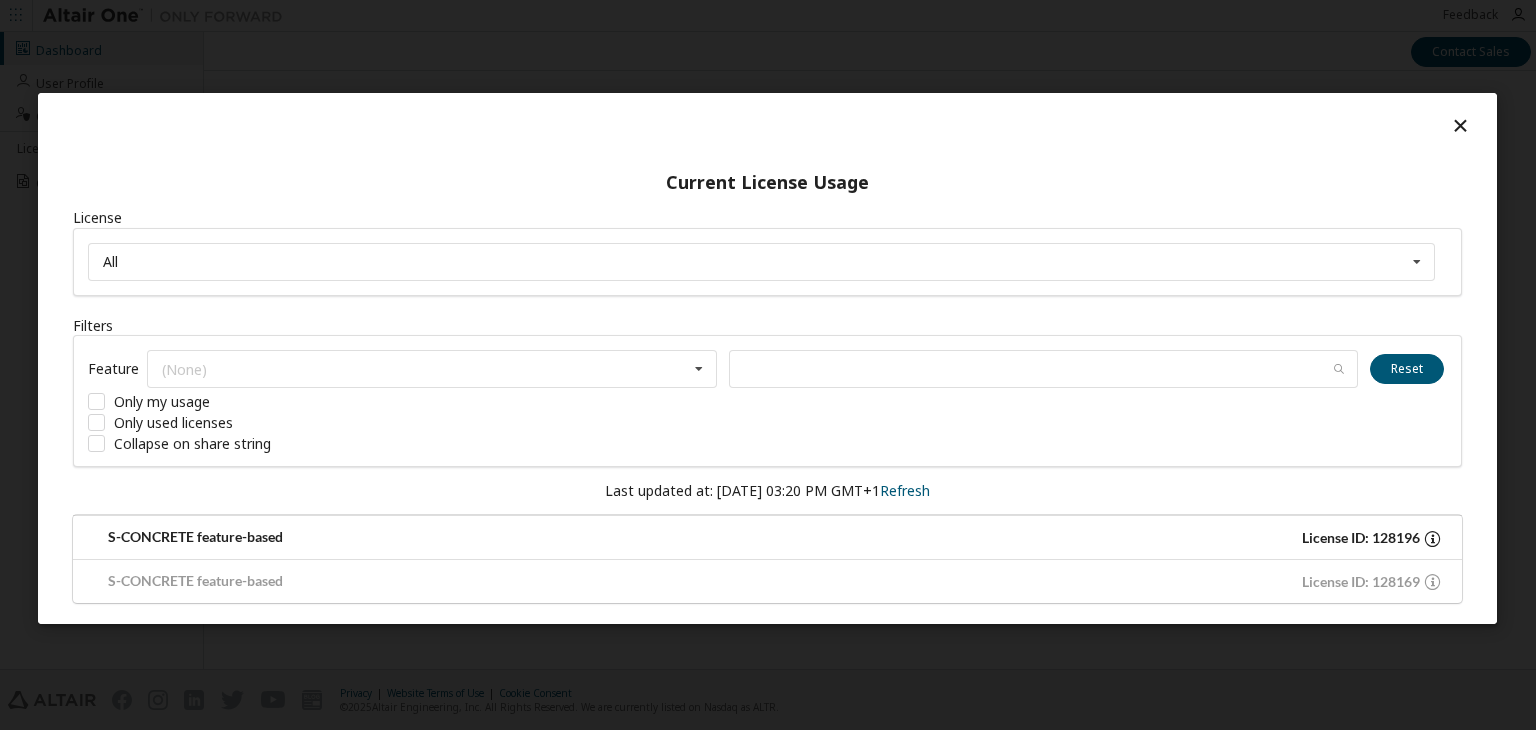 click on "S-CONCRETE feature-based" at bounding box center (427, 537) 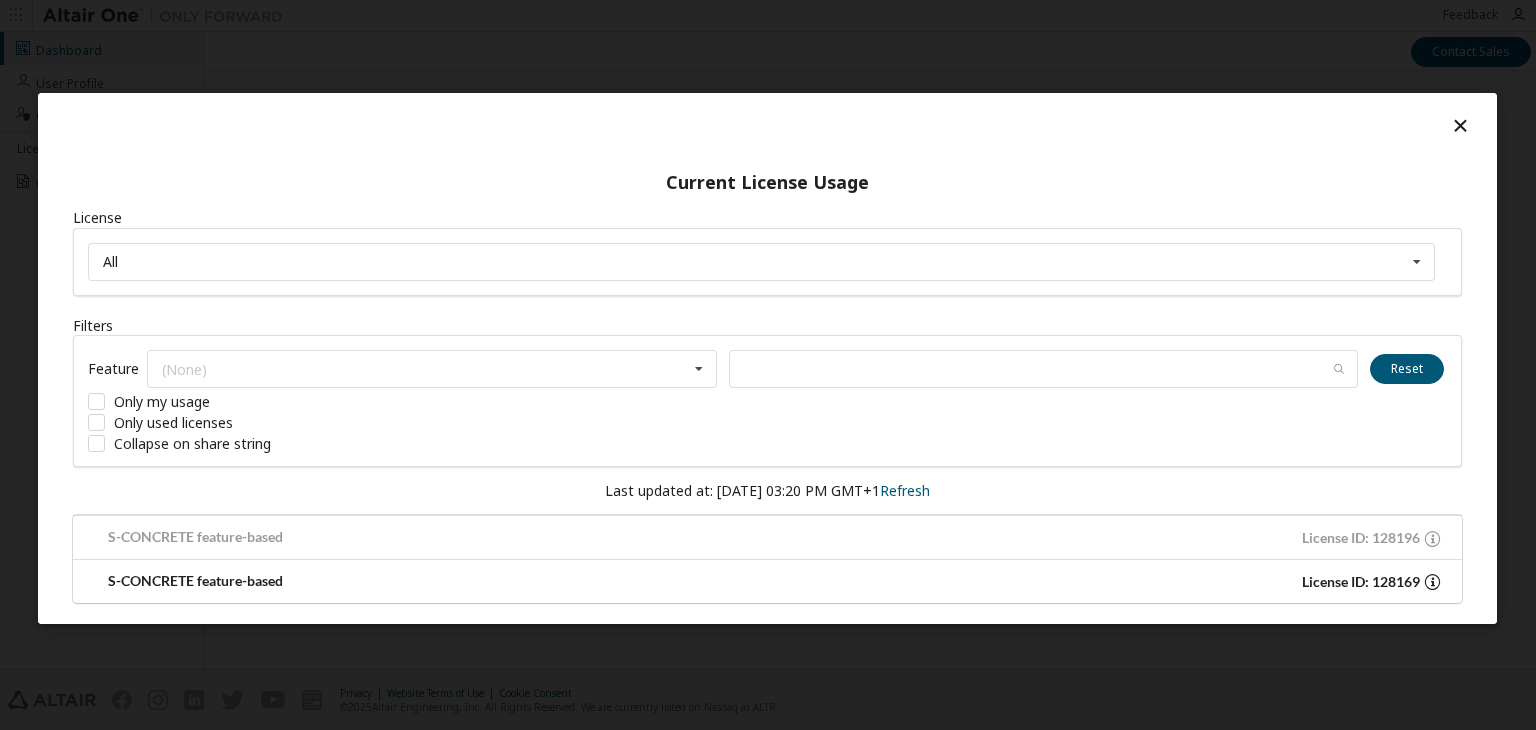 click on "S-CONCRETE feature-based" at bounding box center [427, 581] 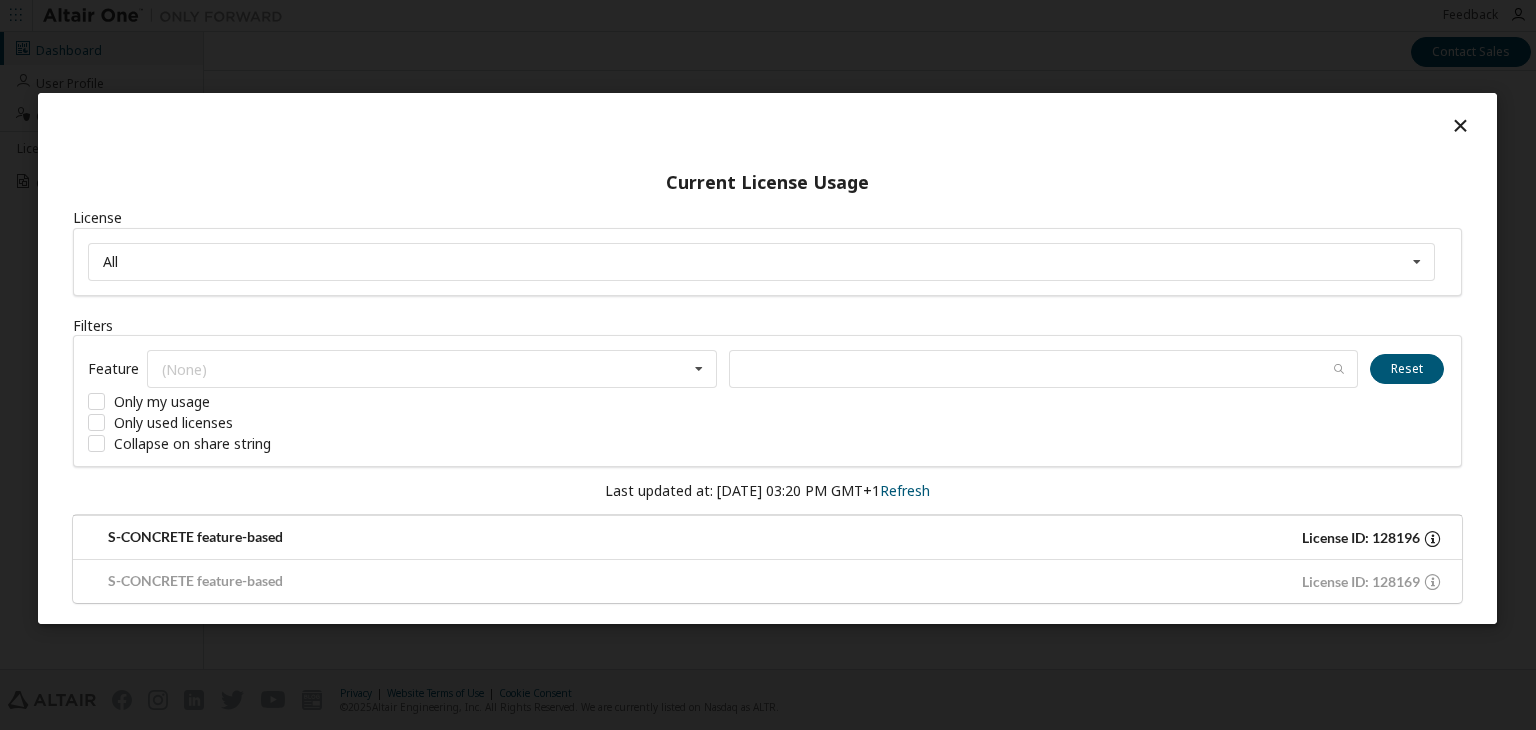 click on "S-CONCRETE feature-based License ID: 128196" at bounding box center (767, 537) 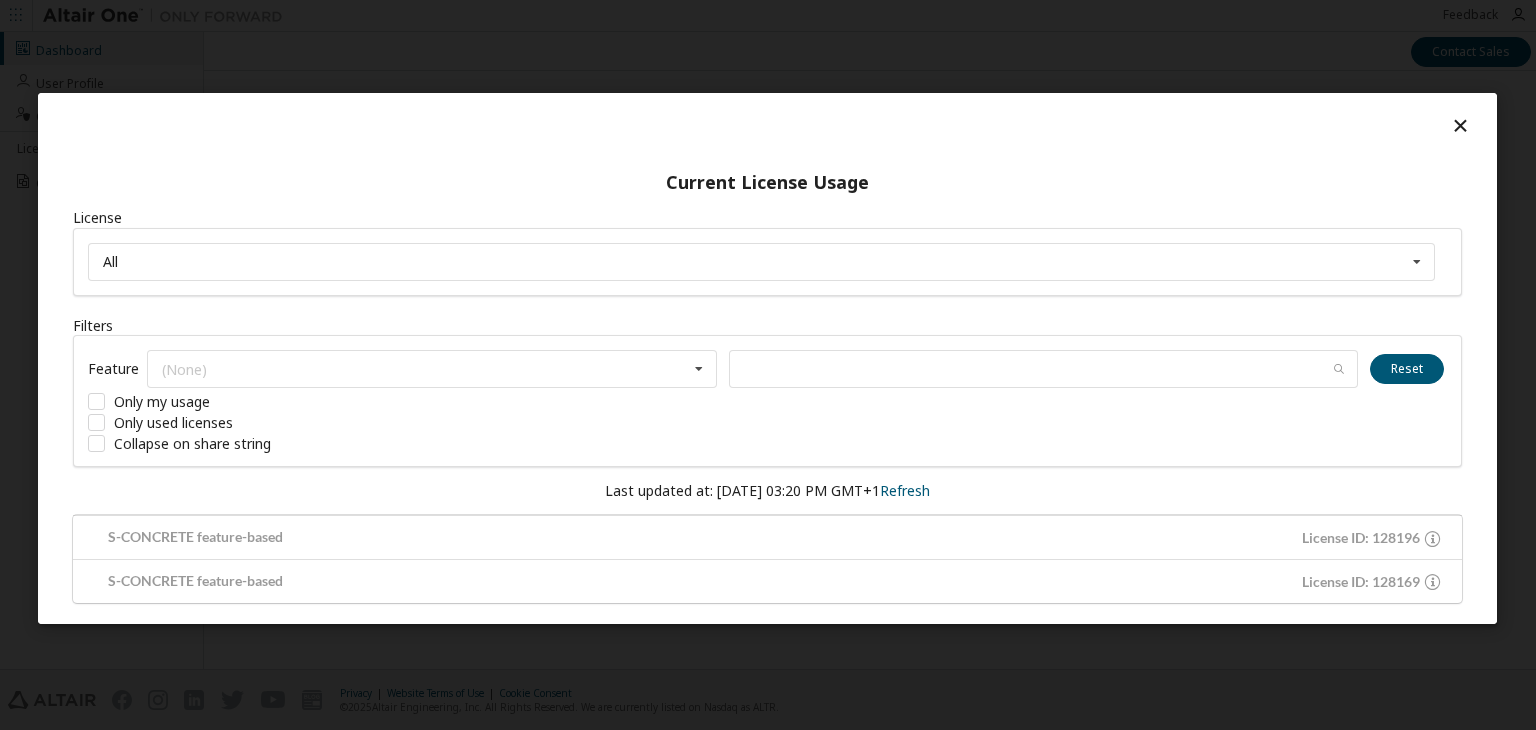 click on "Current License Usage License All All 128169 - S-CONCRETE feature-based  128196 - S-CONCRETE feature-based  Filters Feature (None) GlobalZoneEU SconcreteStdFeature SlineStdFeature Reset Only my usage Only used licenses Collapse on share string Last updated at: Wed 2025-07-02 03:20 PM GMT+1  Refresh S-CONCRETE feature-based License ID: 128196 No License Features S-CONCRETE feature-based License ID: 128169 No License Features" at bounding box center [767, 358] 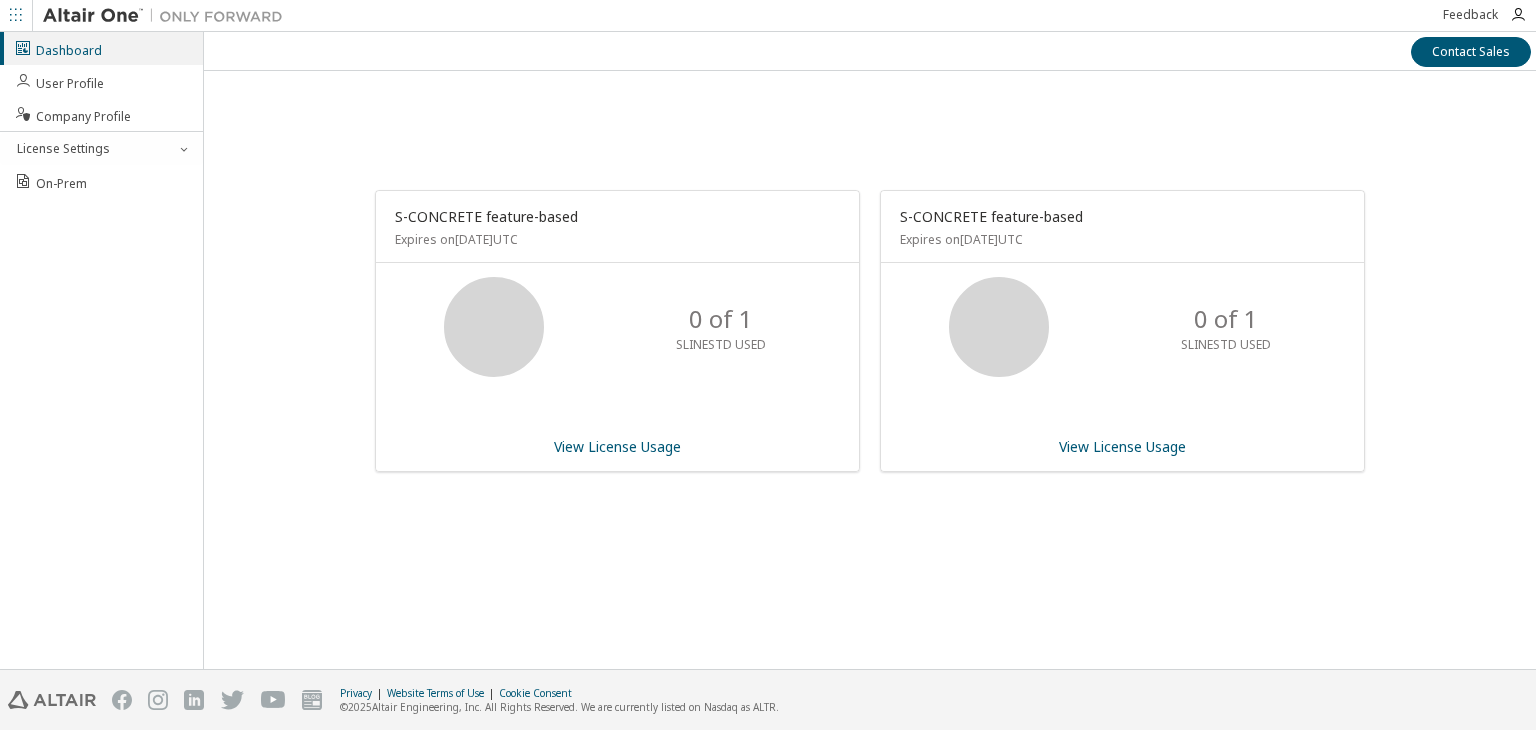 click at bounding box center [16, 15] 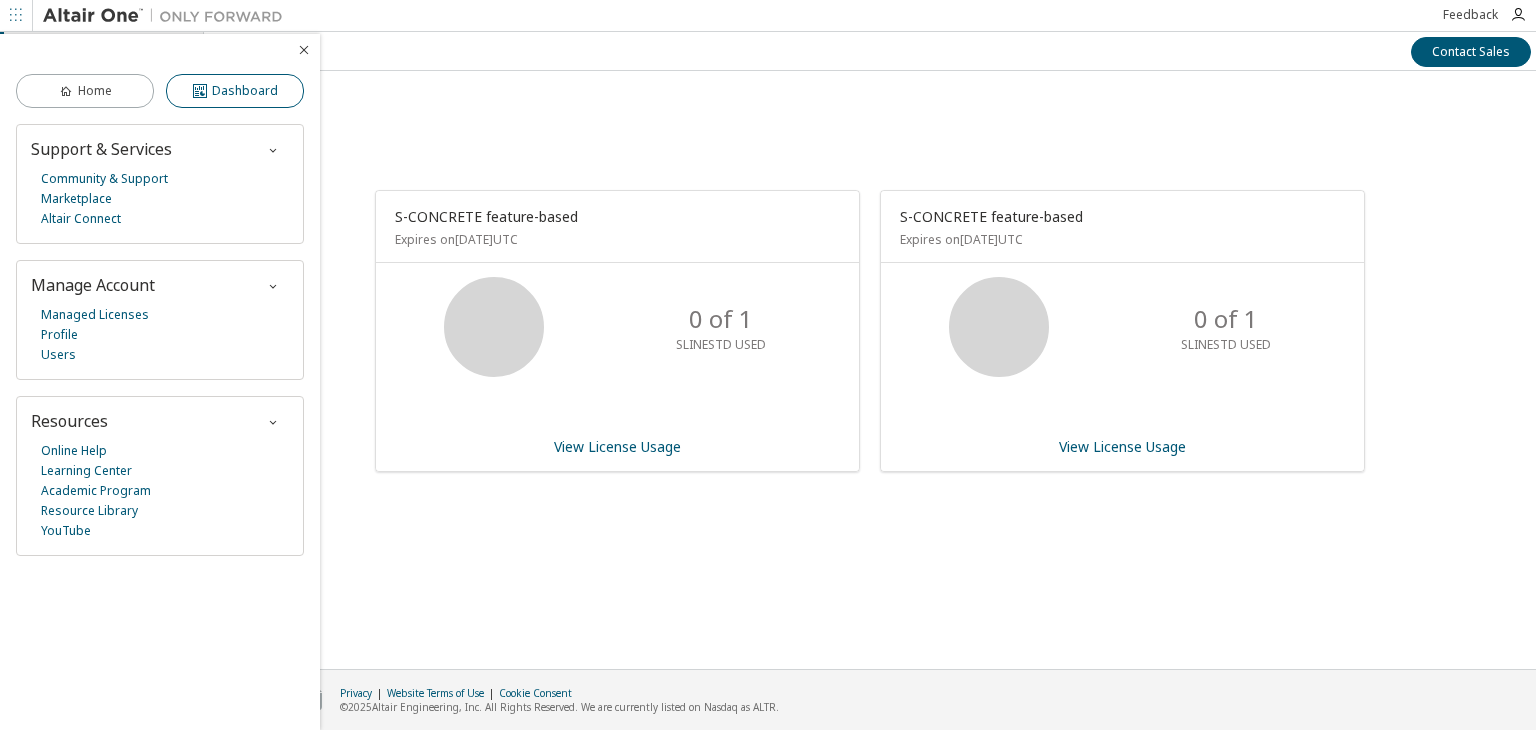 click on "Dashboard" at bounding box center (235, 91) 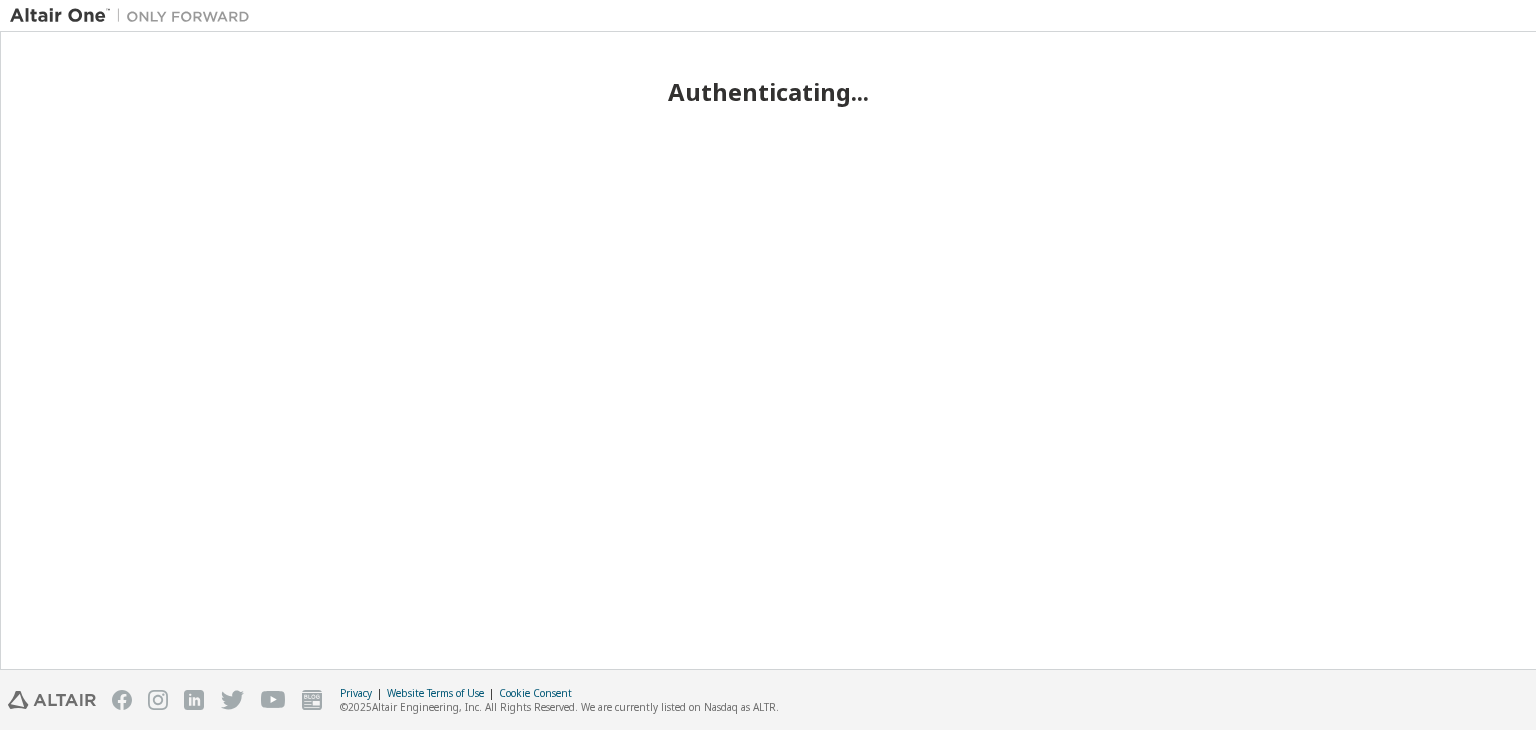 scroll, scrollTop: 0, scrollLeft: 0, axis: both 